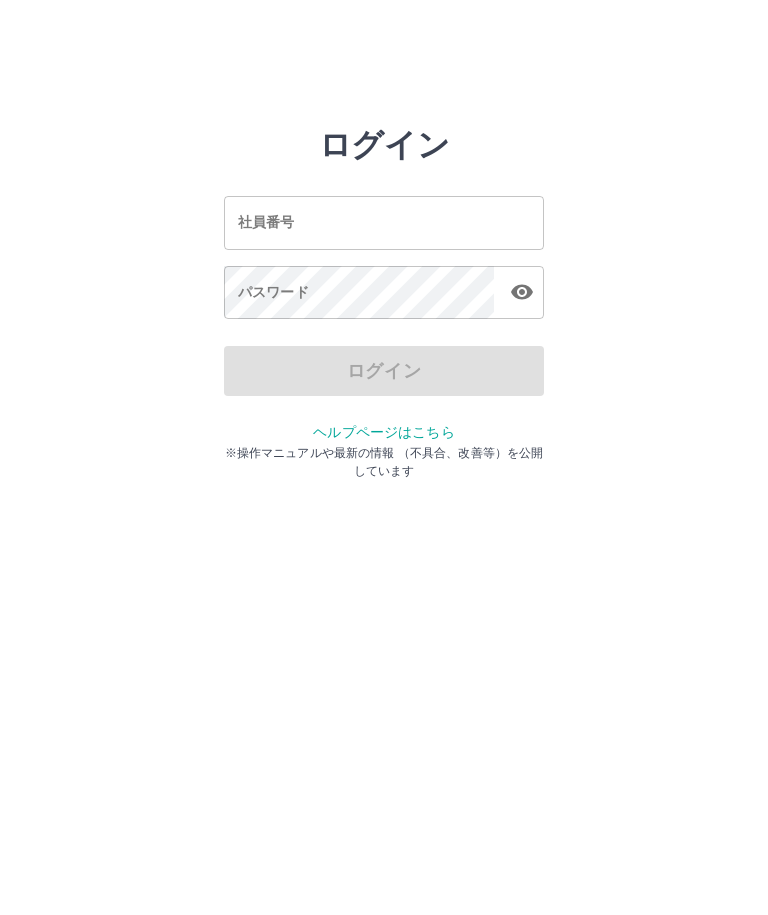 scroll, scrollTop: 0, scrollLeft: 0, axis: both 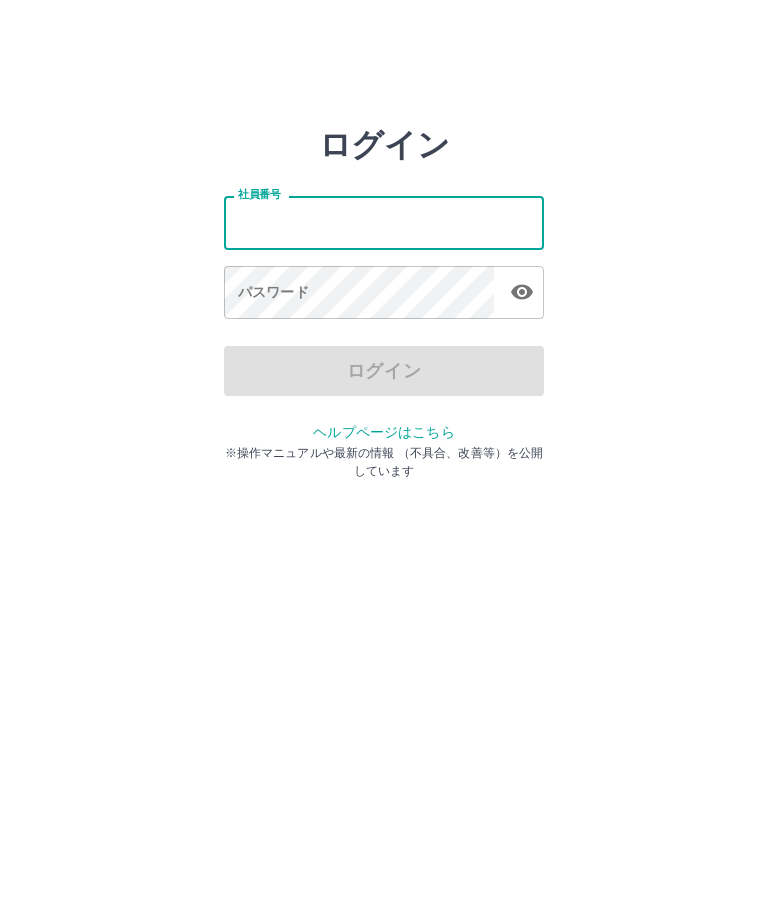 click on "ログイン 社員番号 社員番号 パスワード パスワード ログイン ヘルプページはこちら ※操作マニュアルや最新の情報 （不具合、改善等）を公開しています" at bounding box center (384, 223) 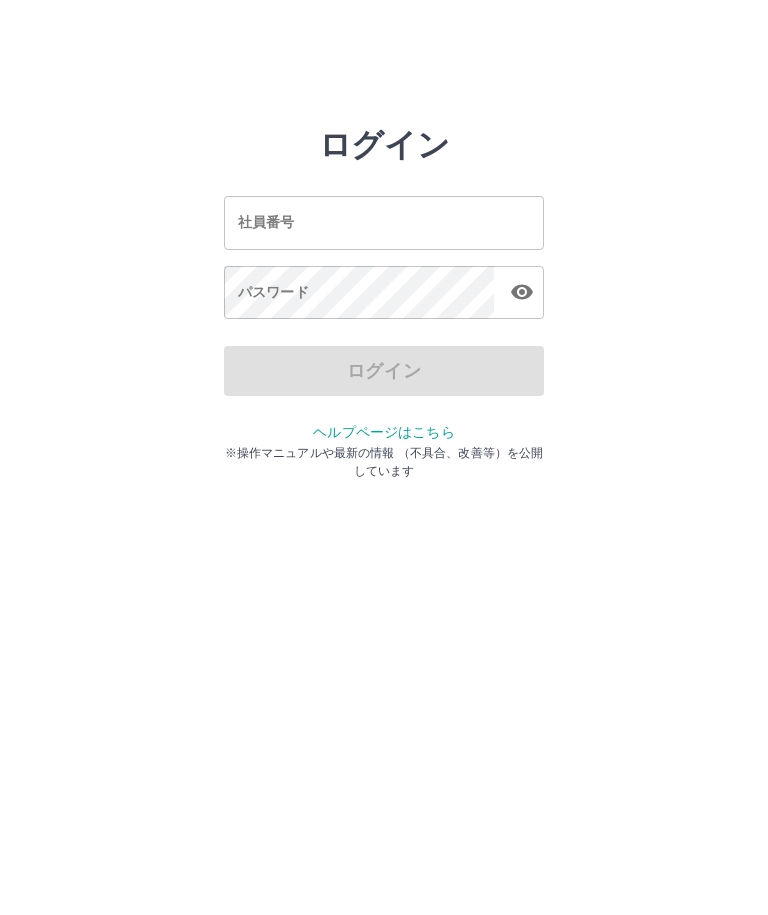 click on "社員番号" at bounding box center (384, 222) 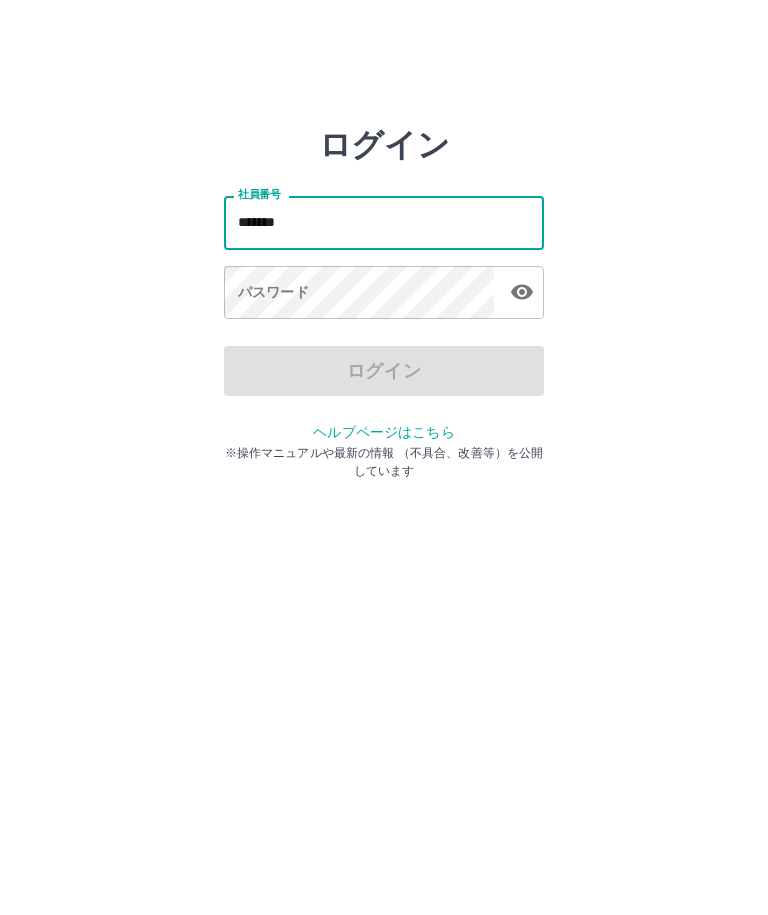 type on "*******" 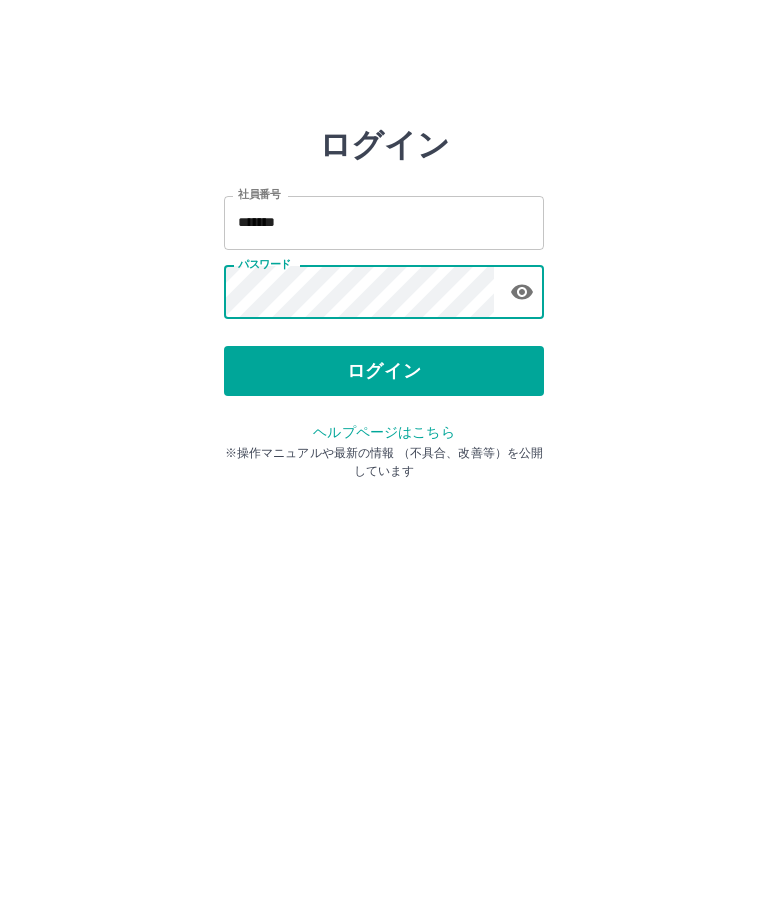 click 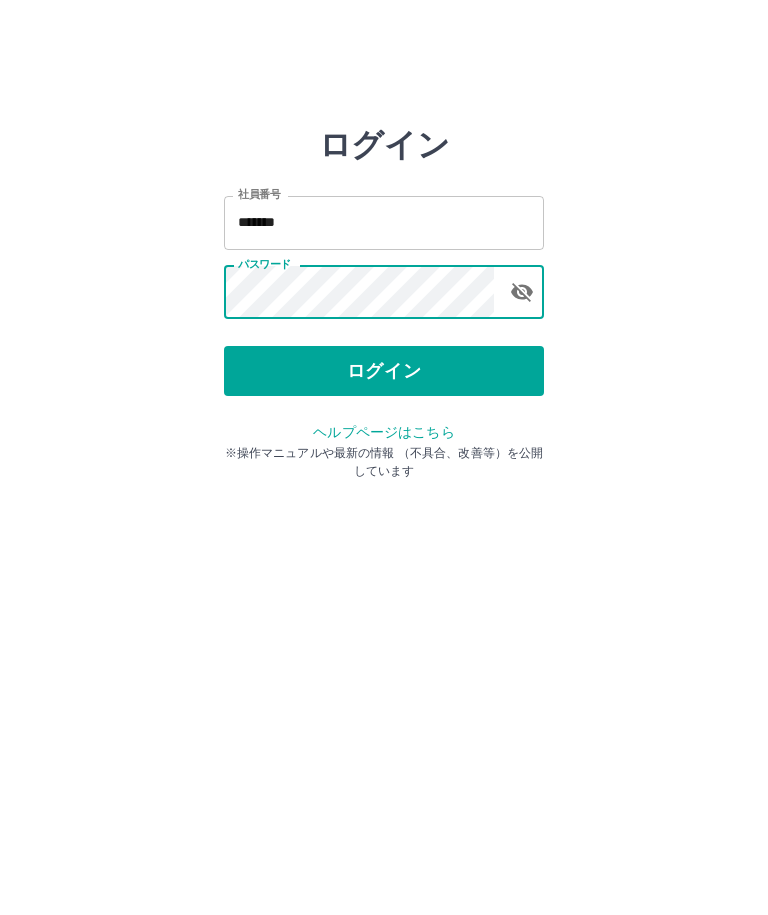 click on "ログイン" at bounding box center (384, 371) 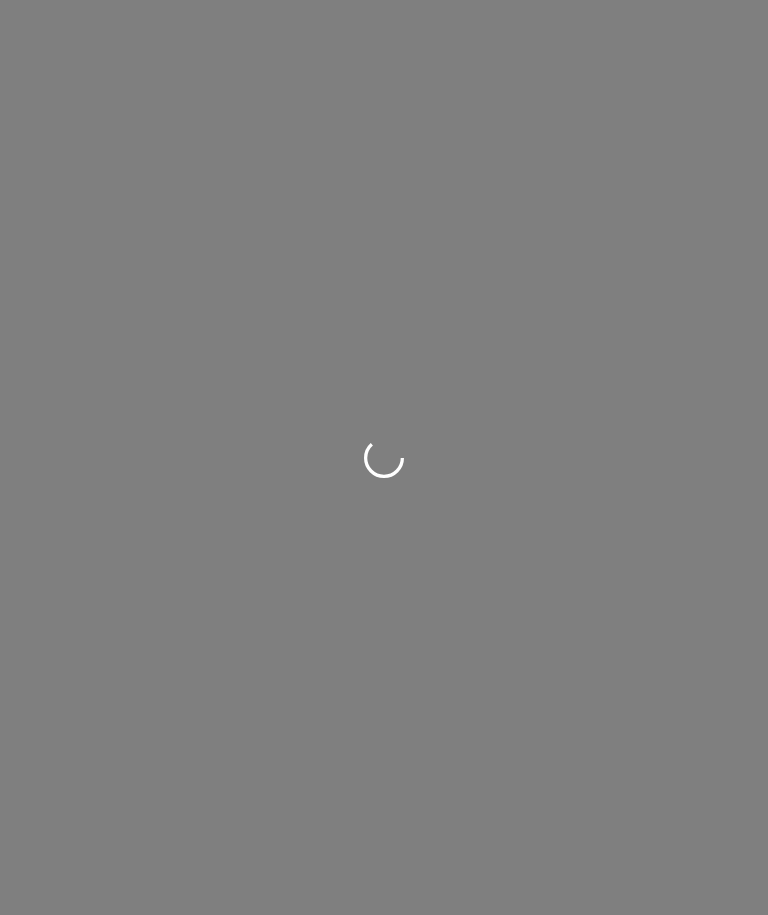 scroll, scrollTop: 0, scrollLeft: 0, axis: both 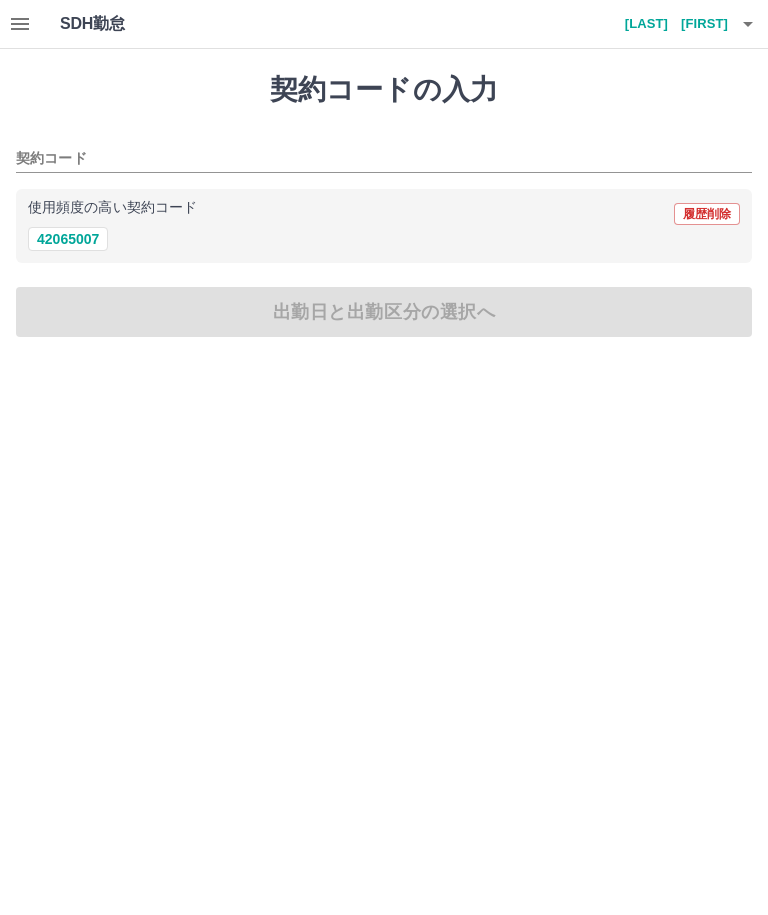 click on "42065007" at bounding box center (68, 239) 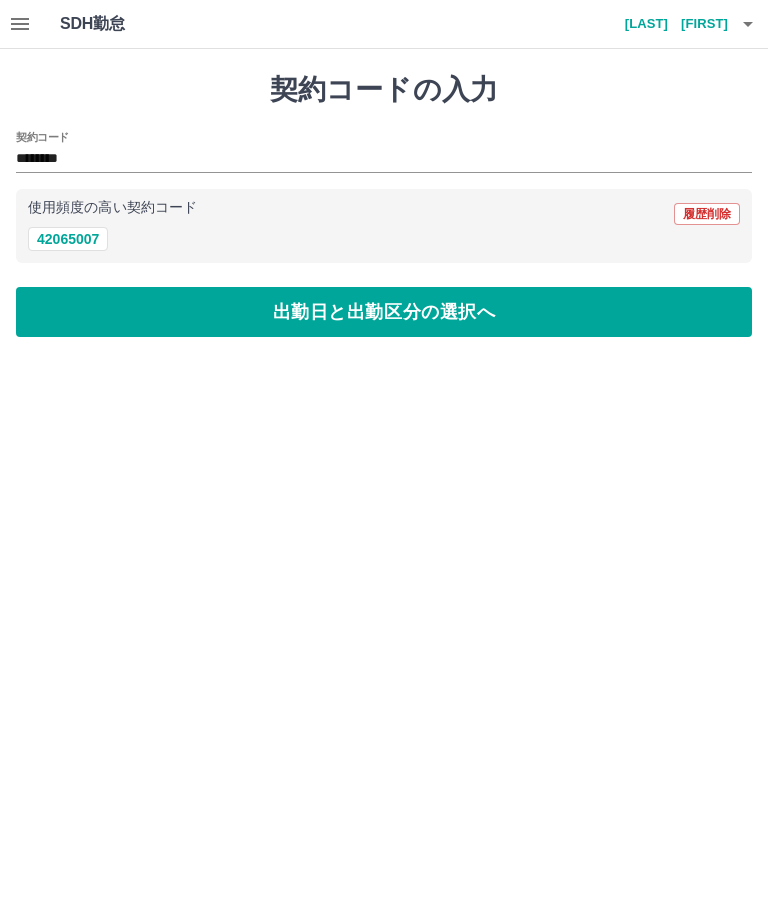 click on "出勤日と出勤区分の選択へ" at bounding box center (384, 312) 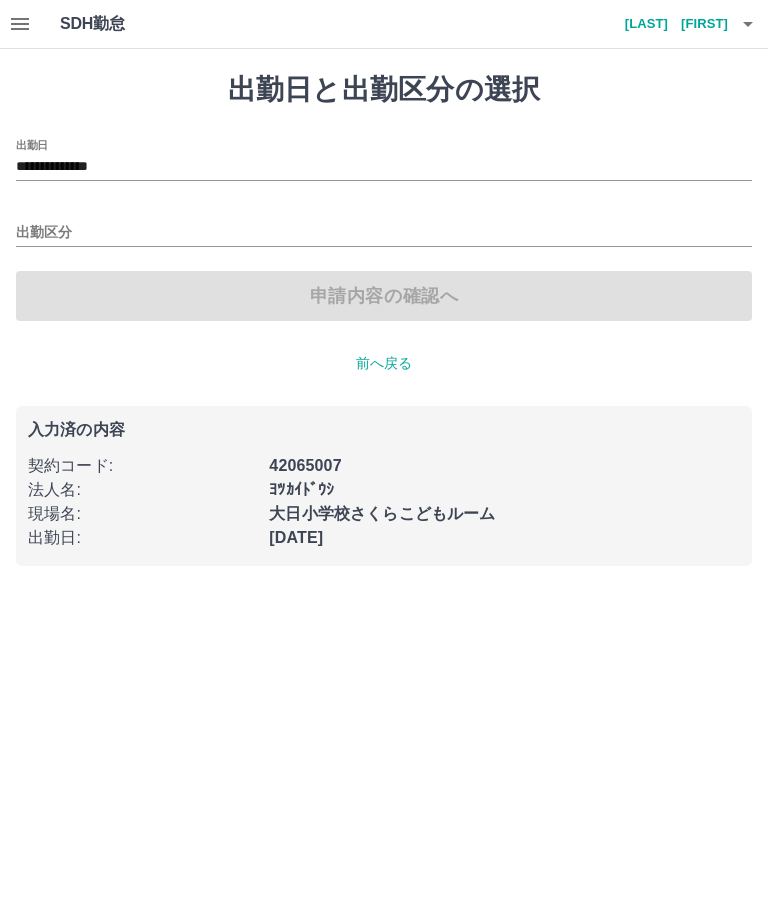 click on "出勤区分" at bounding box center (384, 233) 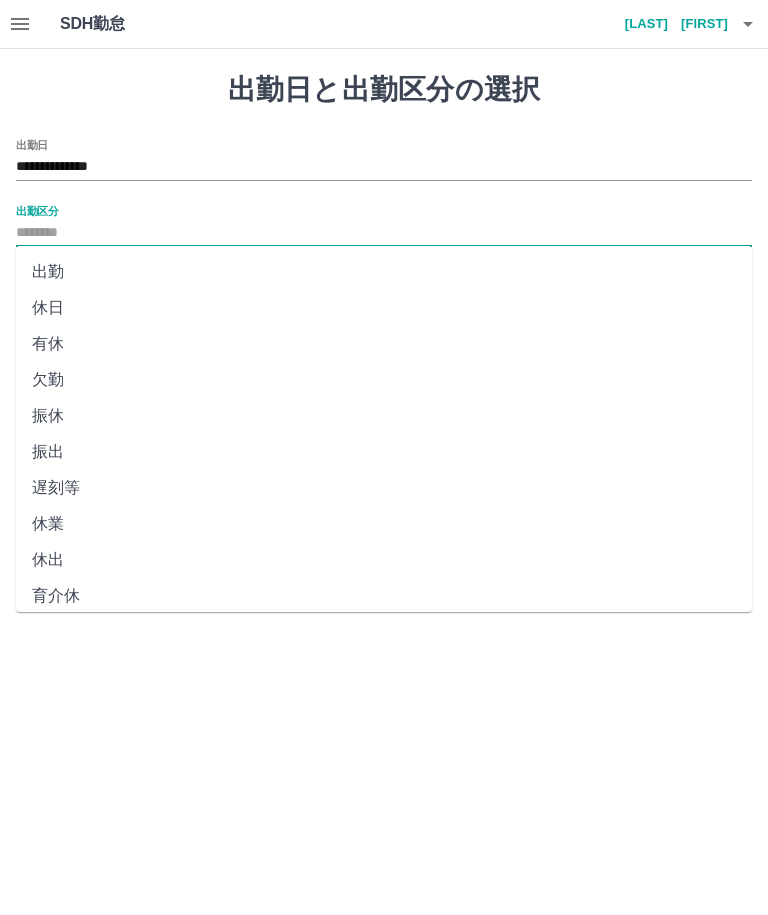 click on "出勤" at bounding box center (384, 272) 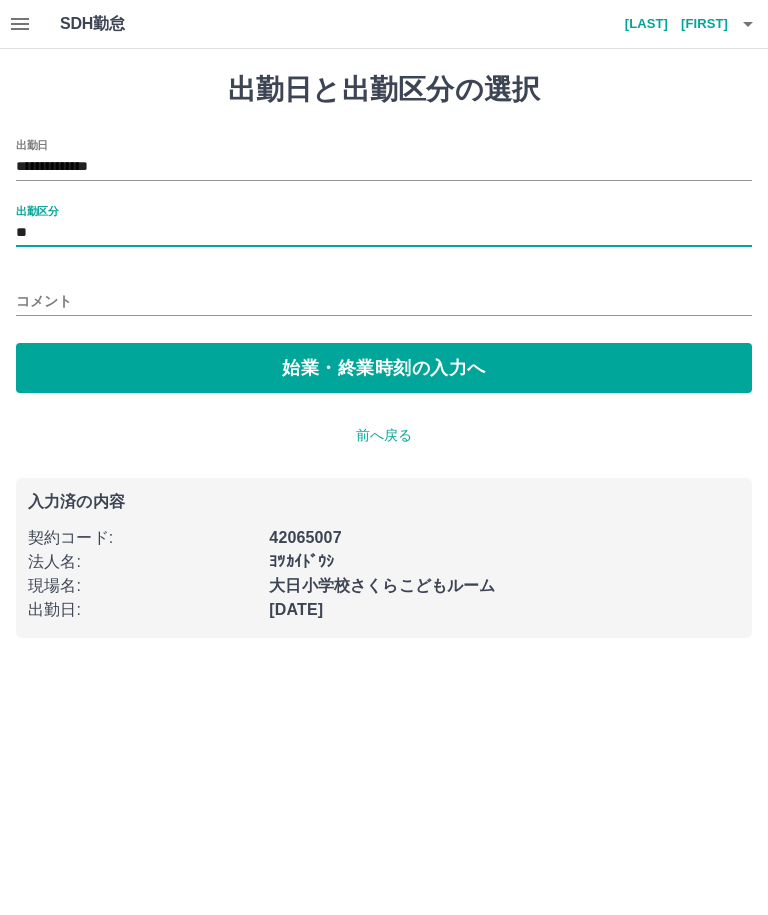 click on "始業・終業時刻の入力へ" at bounding box center (384, 368) 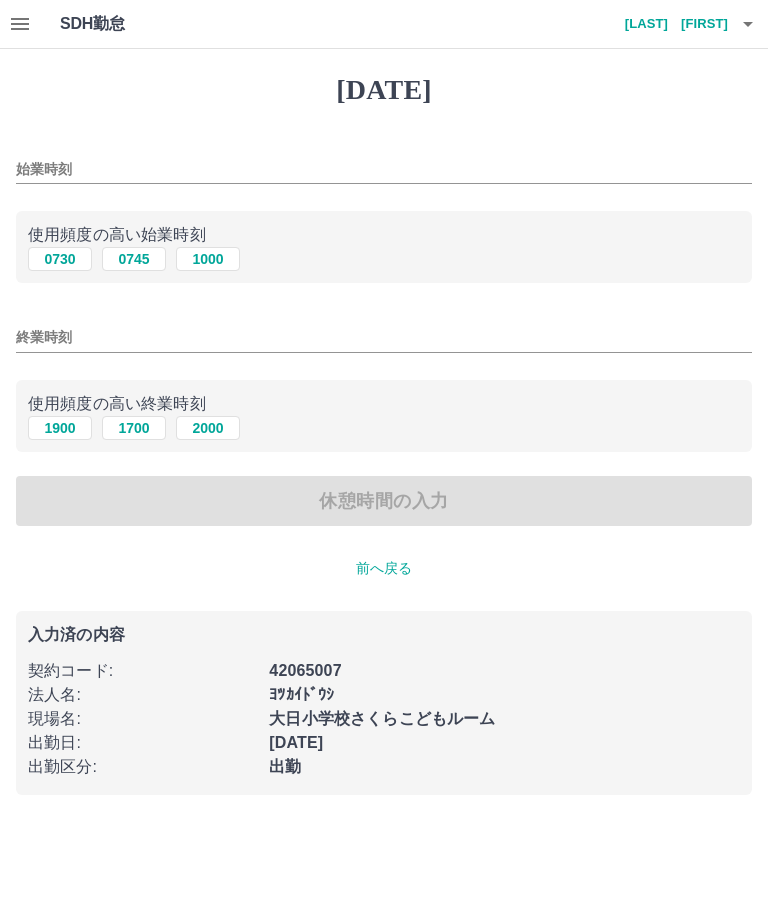 click on "始業時刻" at bounding box center [384, 169] 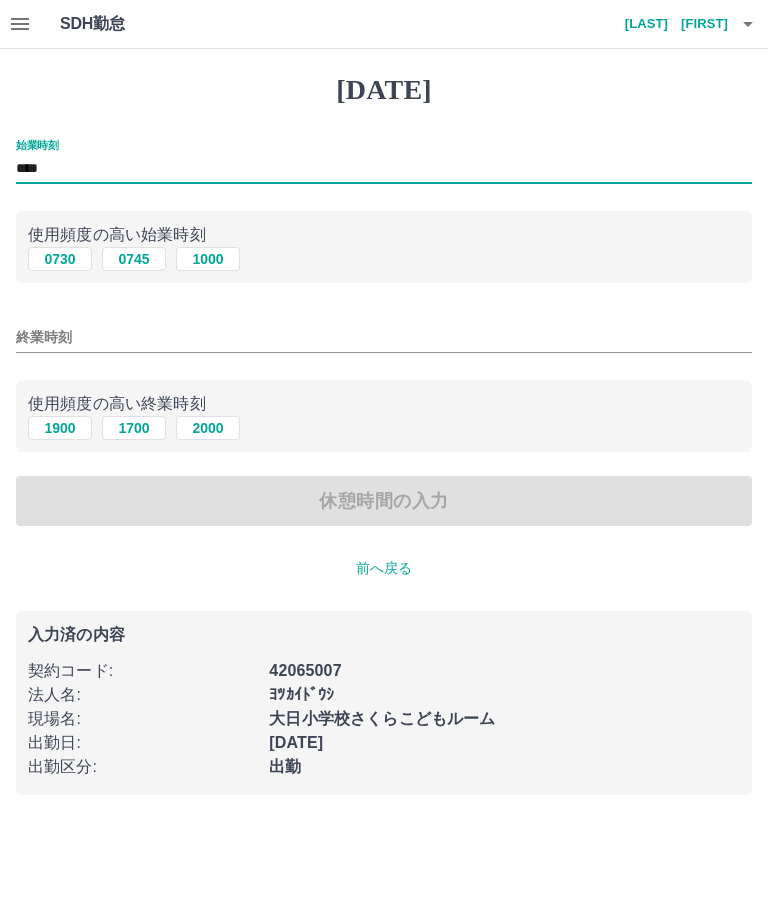 type on "****" 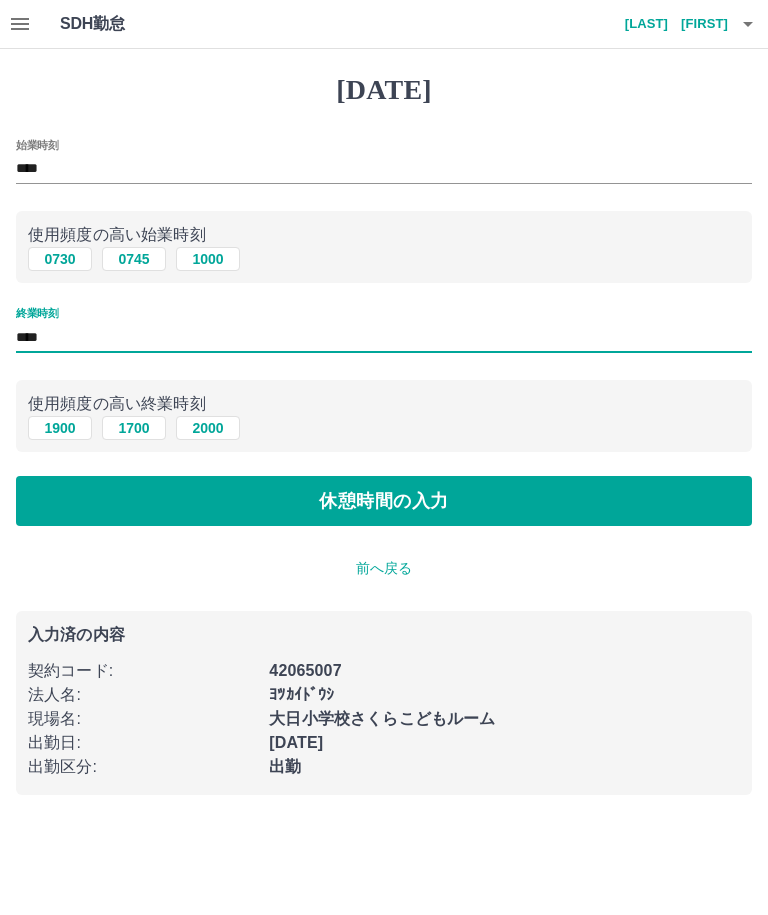 type on "****" 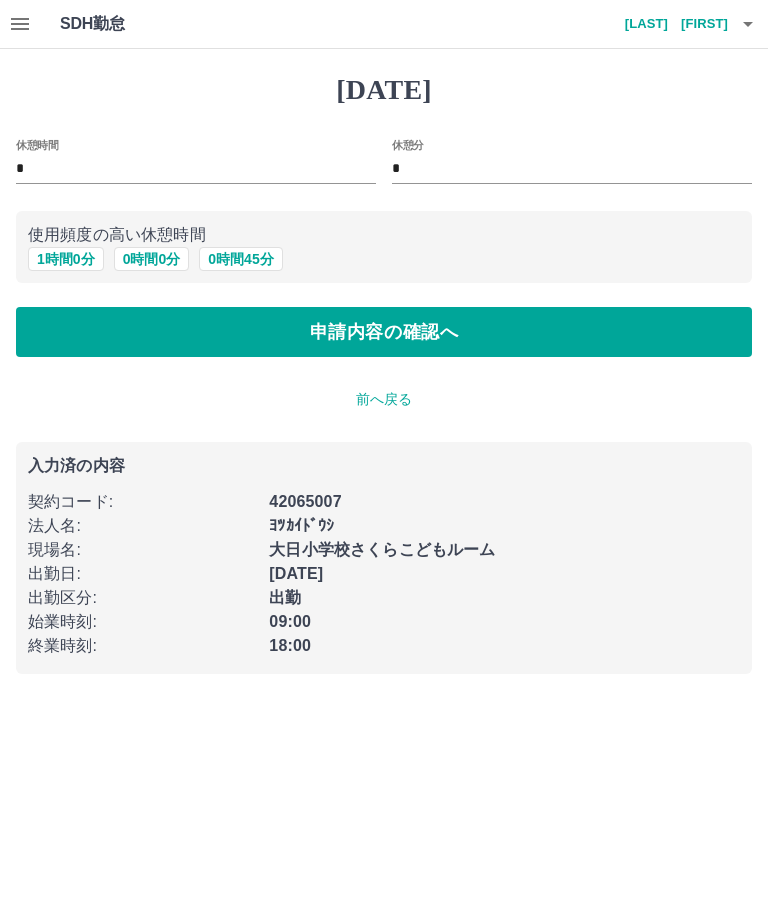 click on "1 時間 0 分" at bounding box center (66, 259) 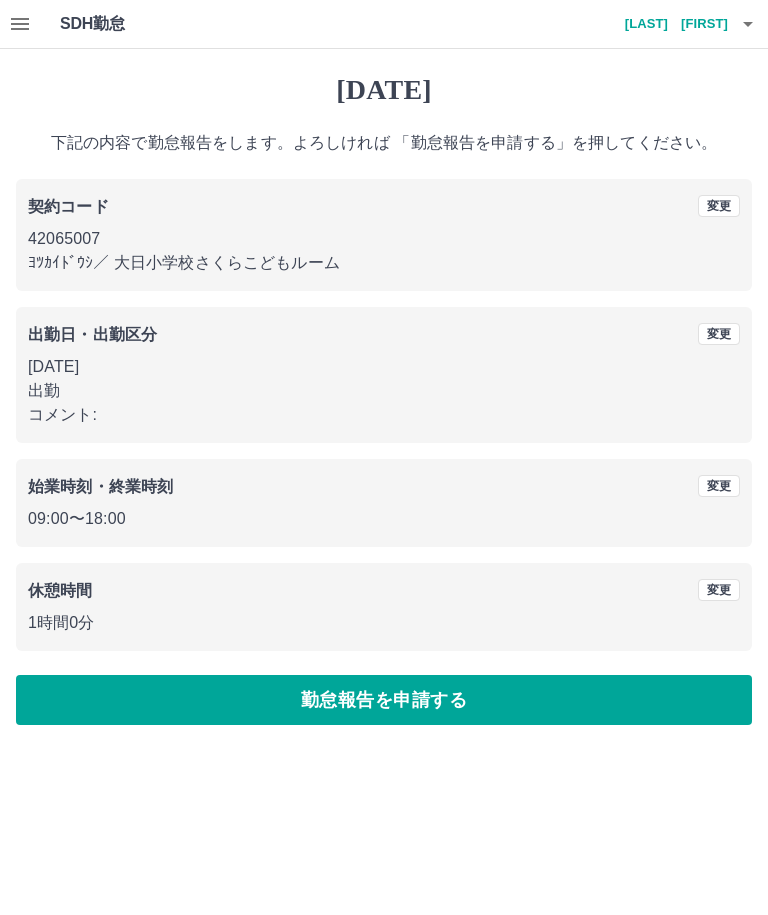 click on "勤怠報告を申請する" at bounding box center (384, 700) 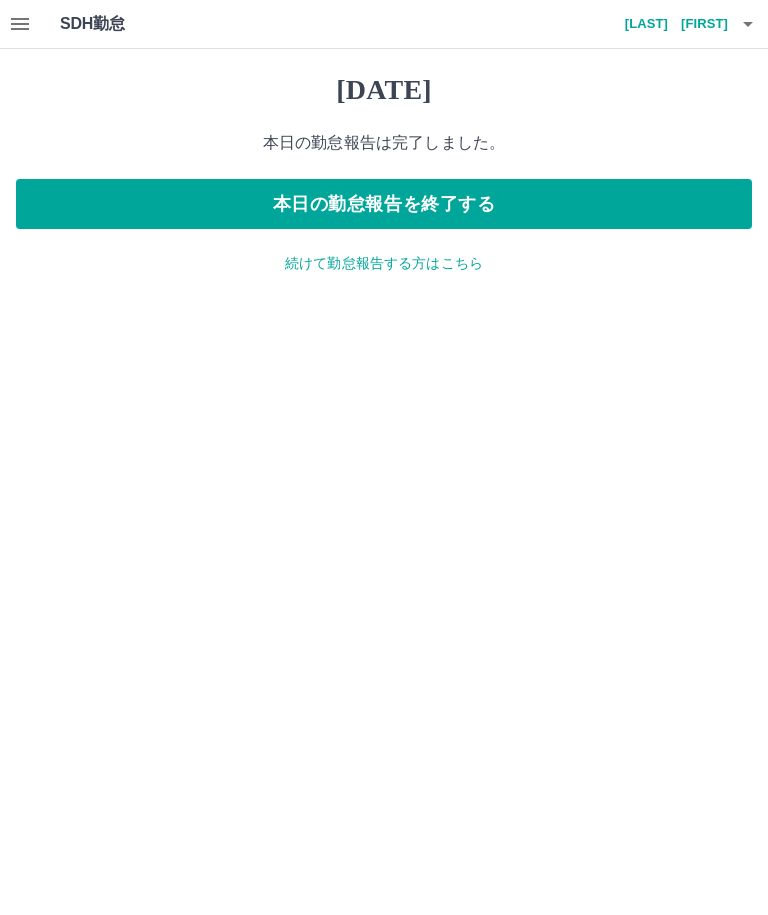 click on "続けて勤怠報告する方はこちら" at bounding box center (384, 263) 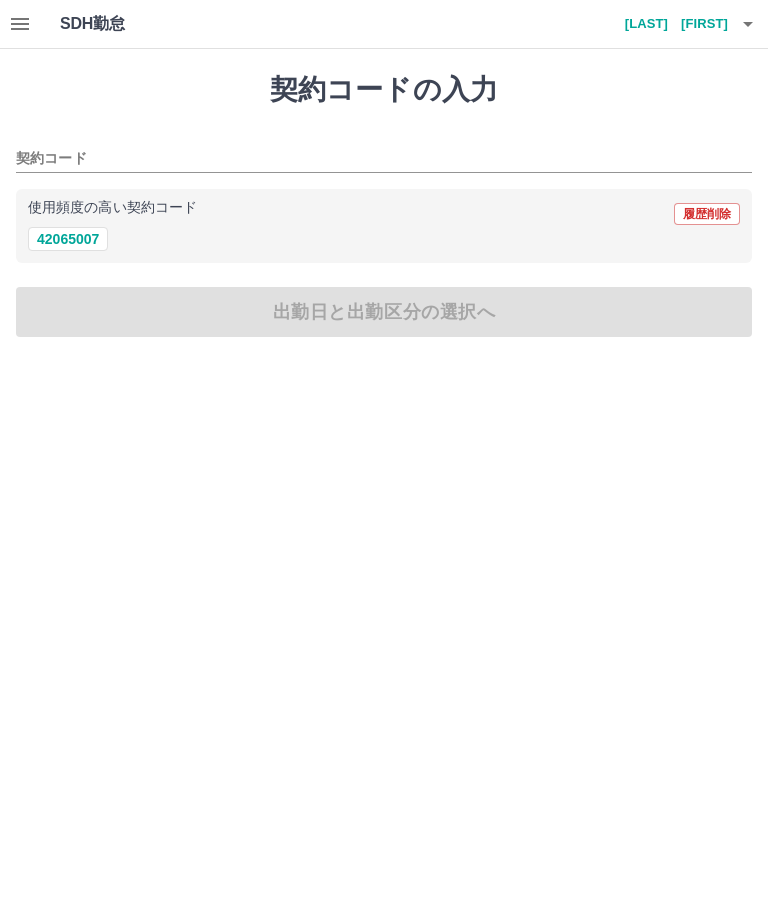 click on "42065007" at bounding box center (68, 239) 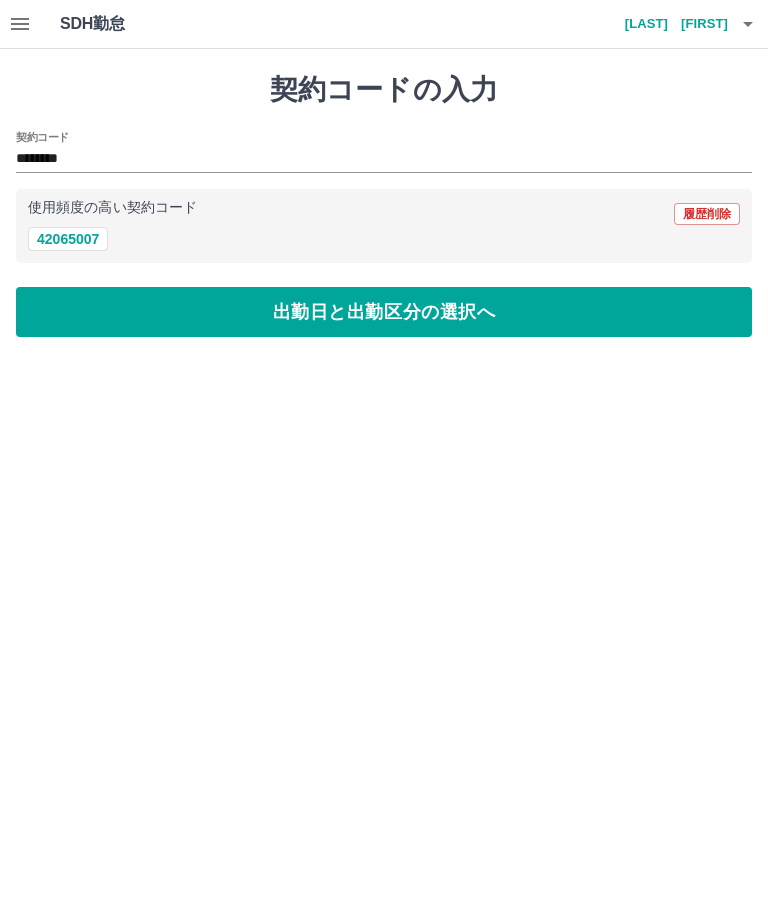 click on "出勤日と出勤区分の選択へ" at bounding box center (384, 312) 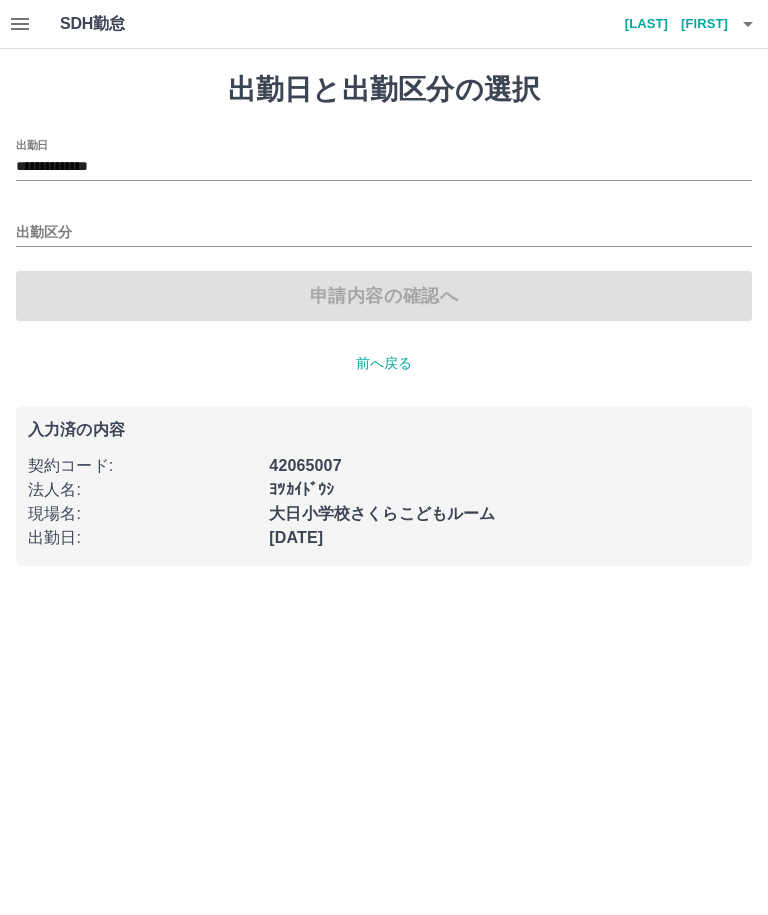 click on "出勤区分" at bounding box center [384, 233] 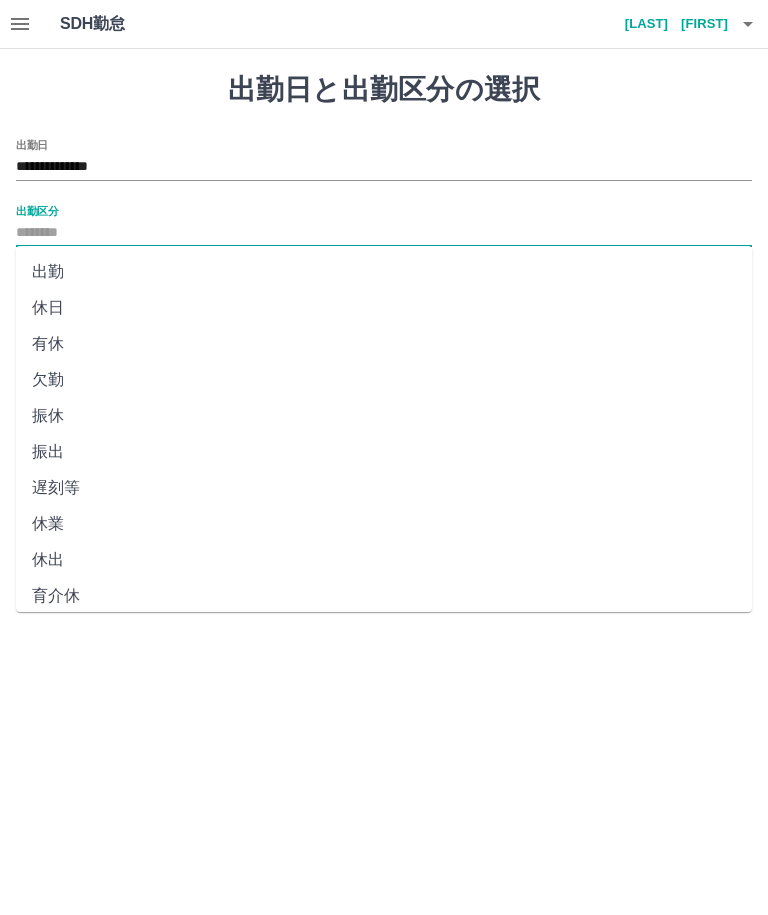 click on "**********" at bounding box center [384, 167] 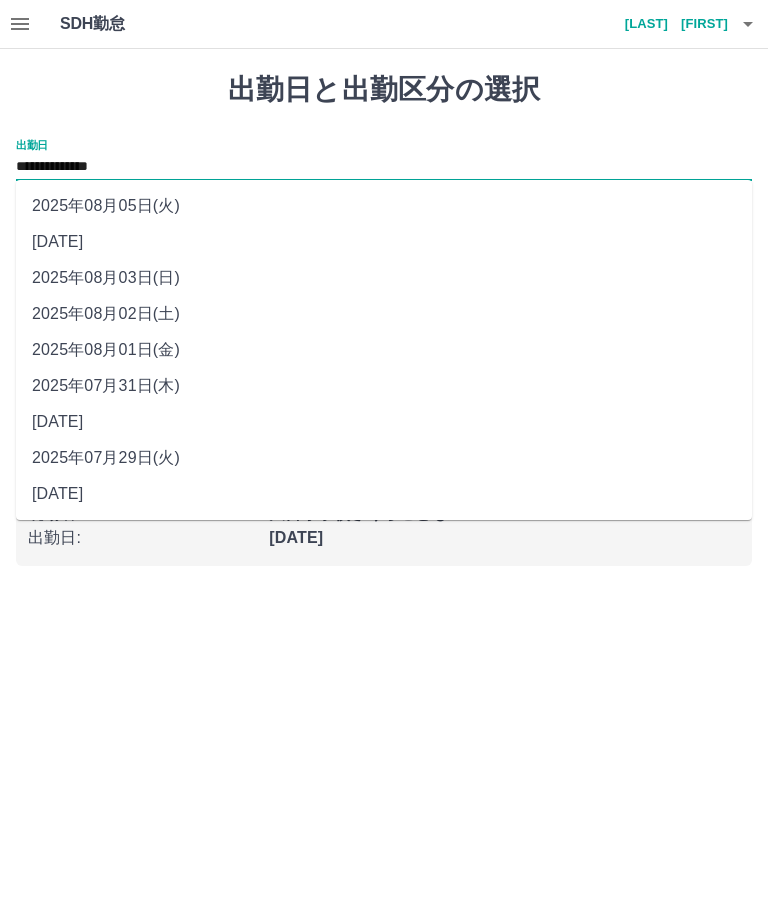 click on "2025年08月03日(日)" at bounding box center [384, 278] 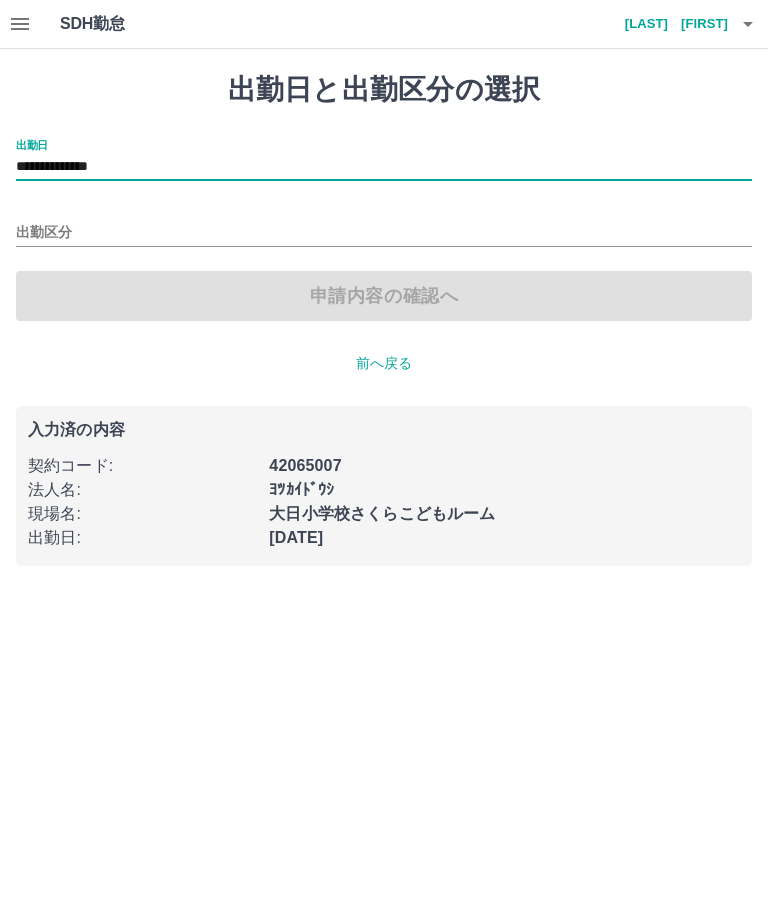 click on "出勤区分" at bounding box center (384, 233) 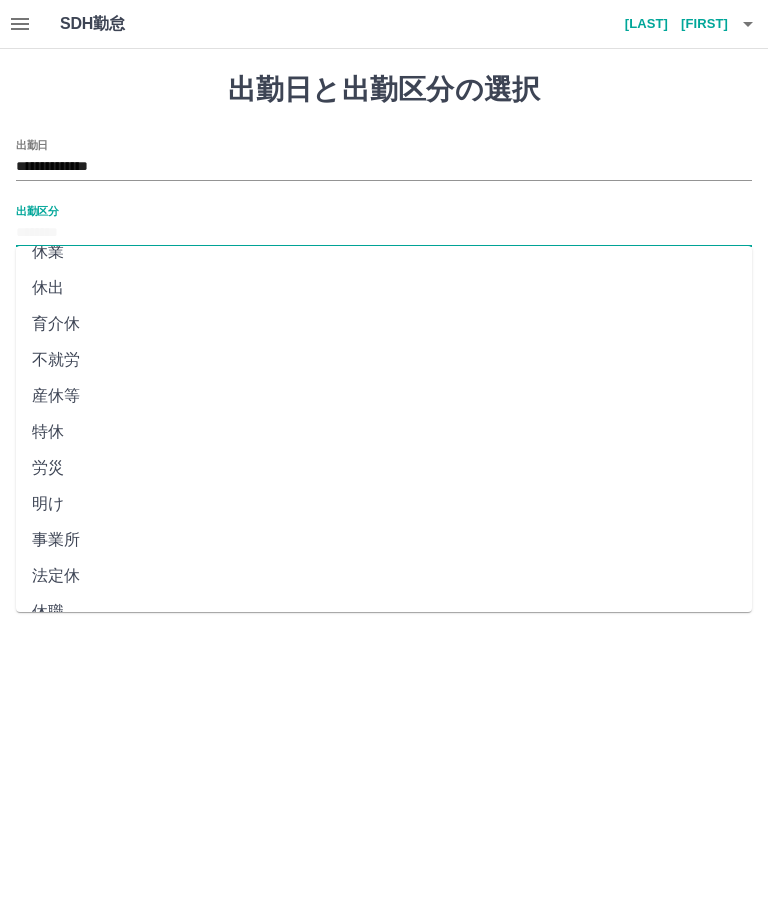 scroll, scrollTop: 271, scrollLeft: 0, axis: vertical 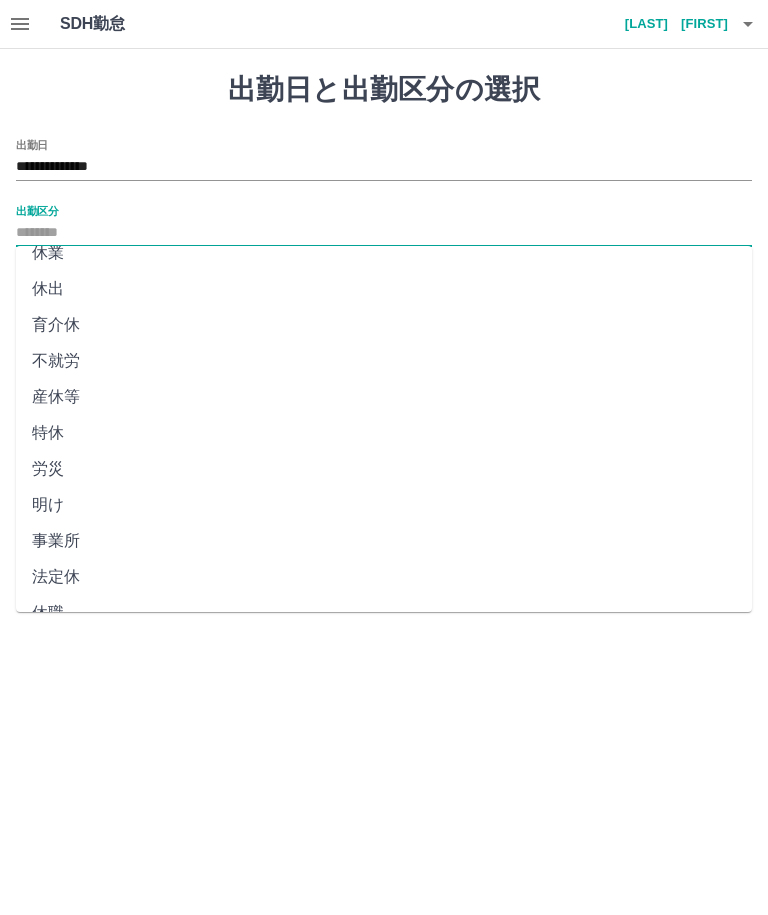 click on "法定休" at bounding box center (384, 577) 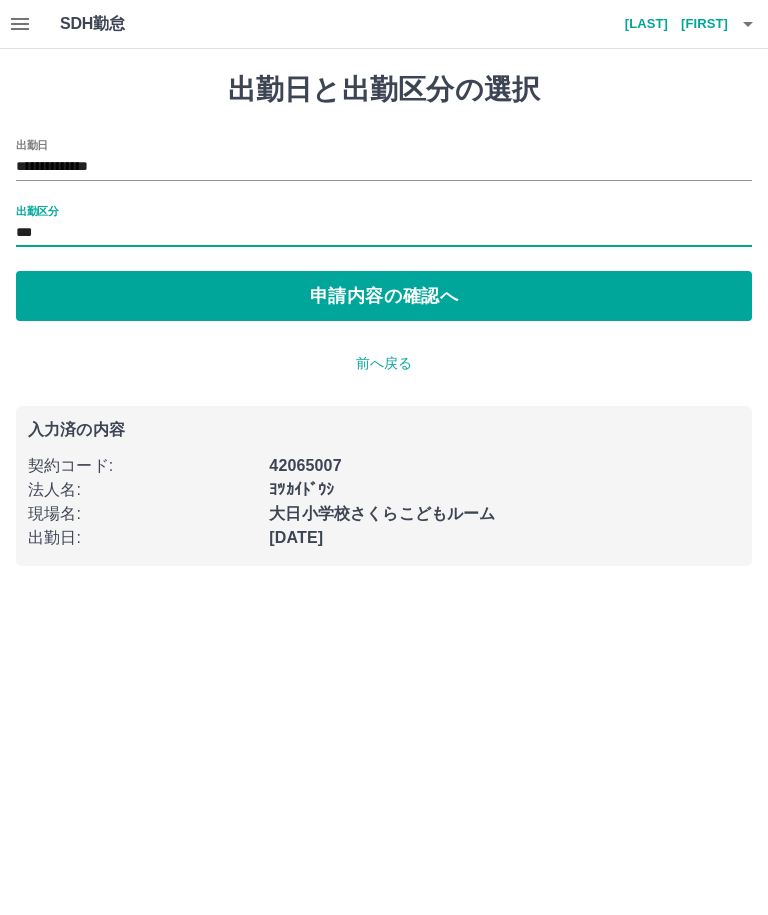 click on "**********" at bounding box center [384, 295] 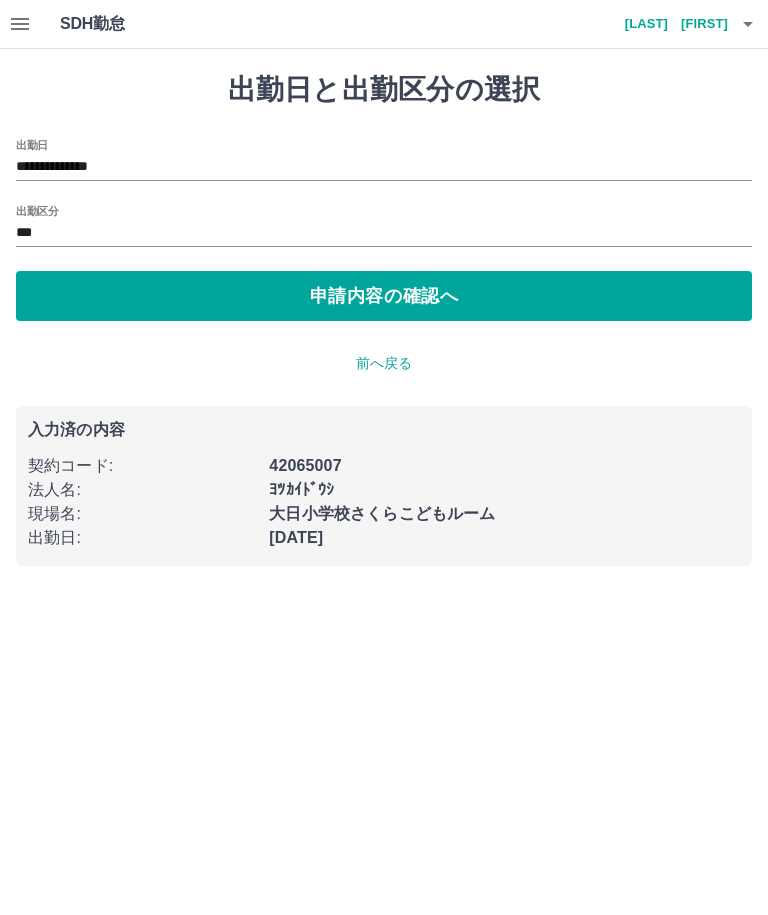 click on "申請内容の確認へ" at bounding box center [384, 296] 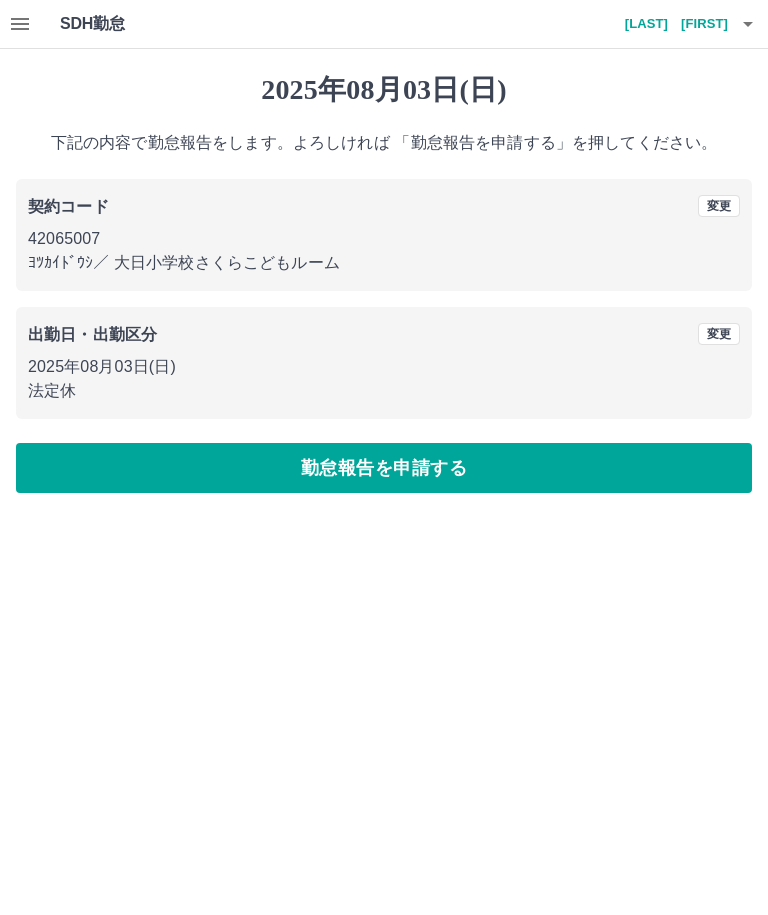 click on "勤怠報告を申請する" at bounding box center [384, 468] 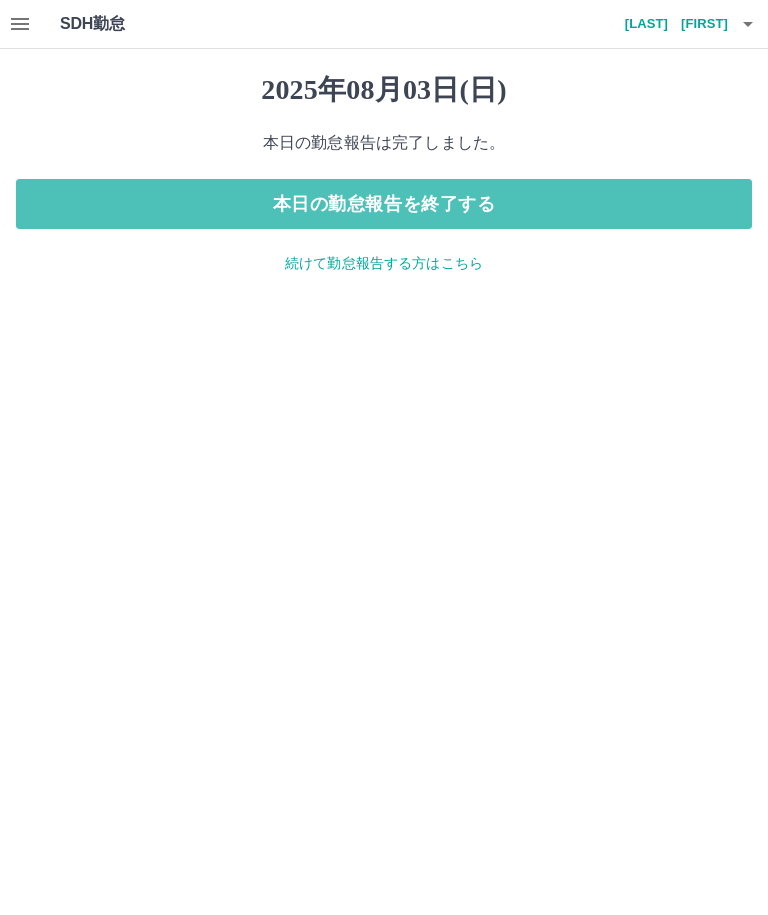click on "本日の勤怠報告を終了する" at bounding box center (384, 204) 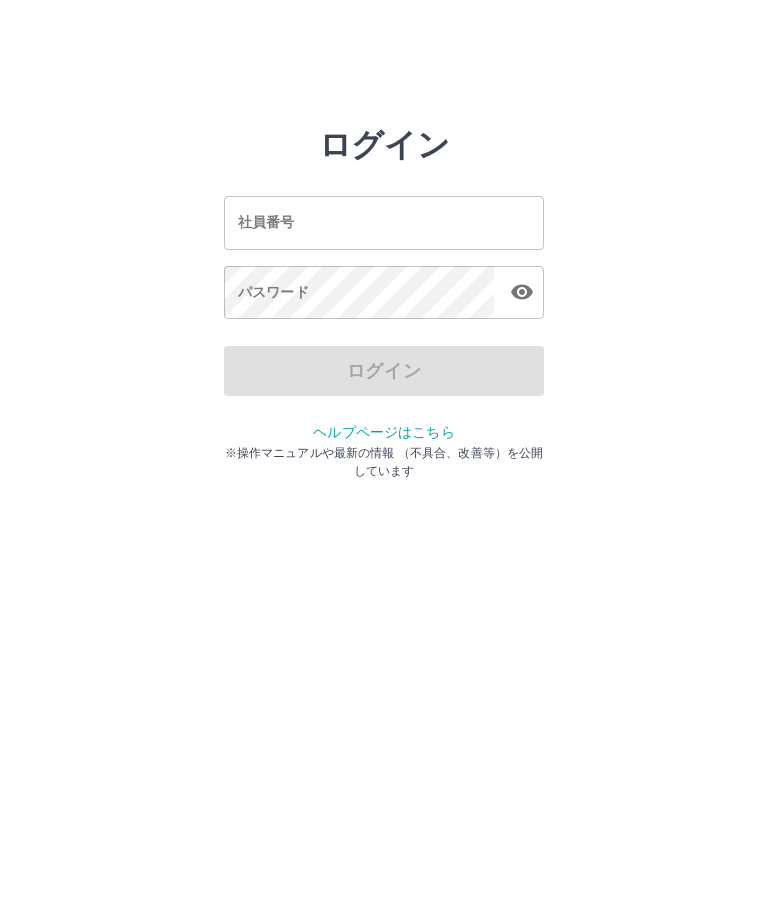 scroll, scrollTop: 0, scrollLeft: 0, axis: both 